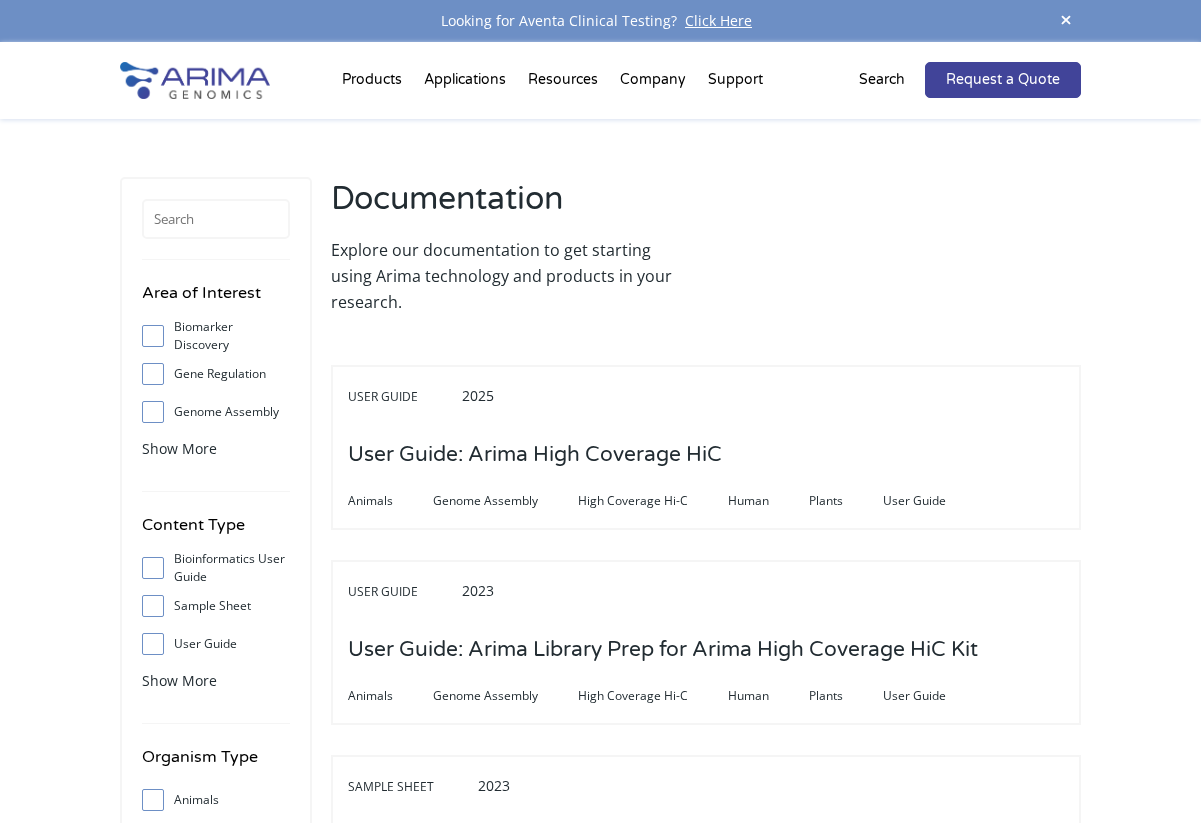 scroll, scrollTop: 0, scrollLeft: 0, axis: both 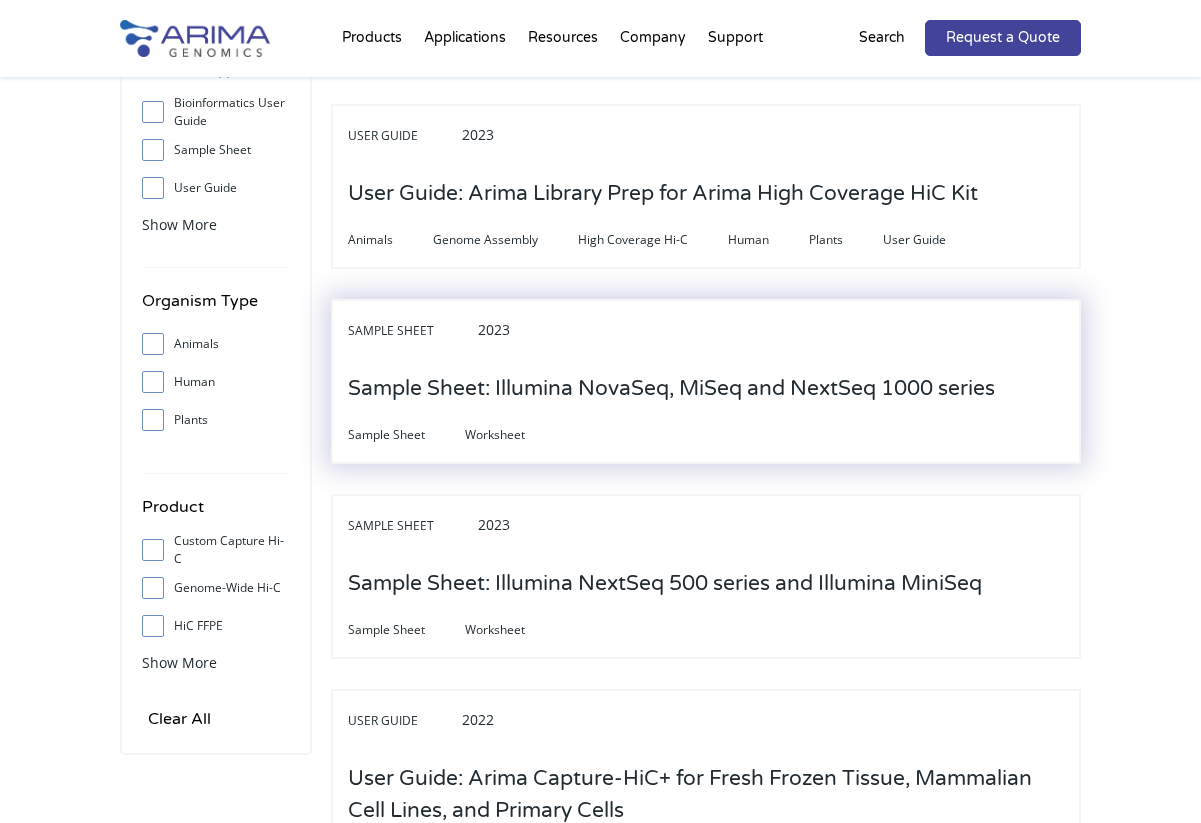 click on "Sample Sheet: Illumina NovaSeq, MiSeq and NextSeq 1000 series" at bounding box center (671, 389) 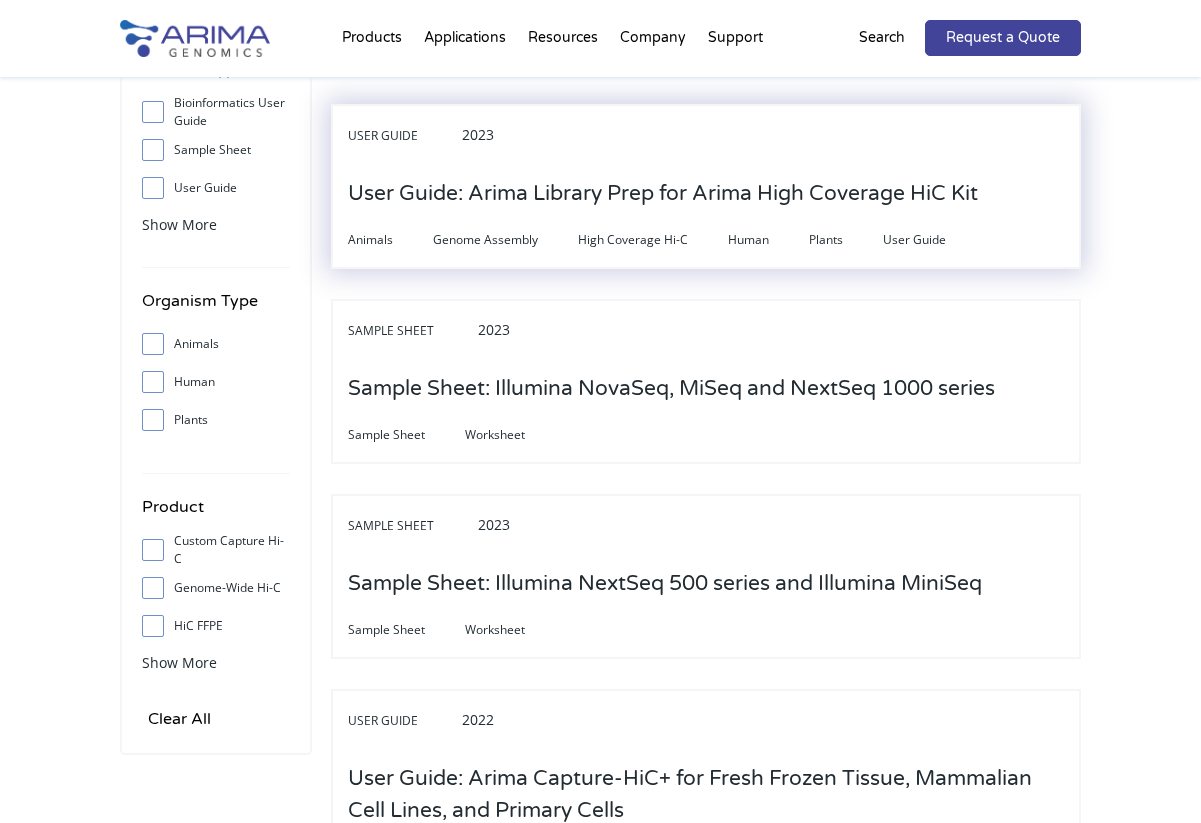 click on "User Guide: Arima Library Prep for Arima High Coverage HiC Kit" at bounding box center (663, 194) 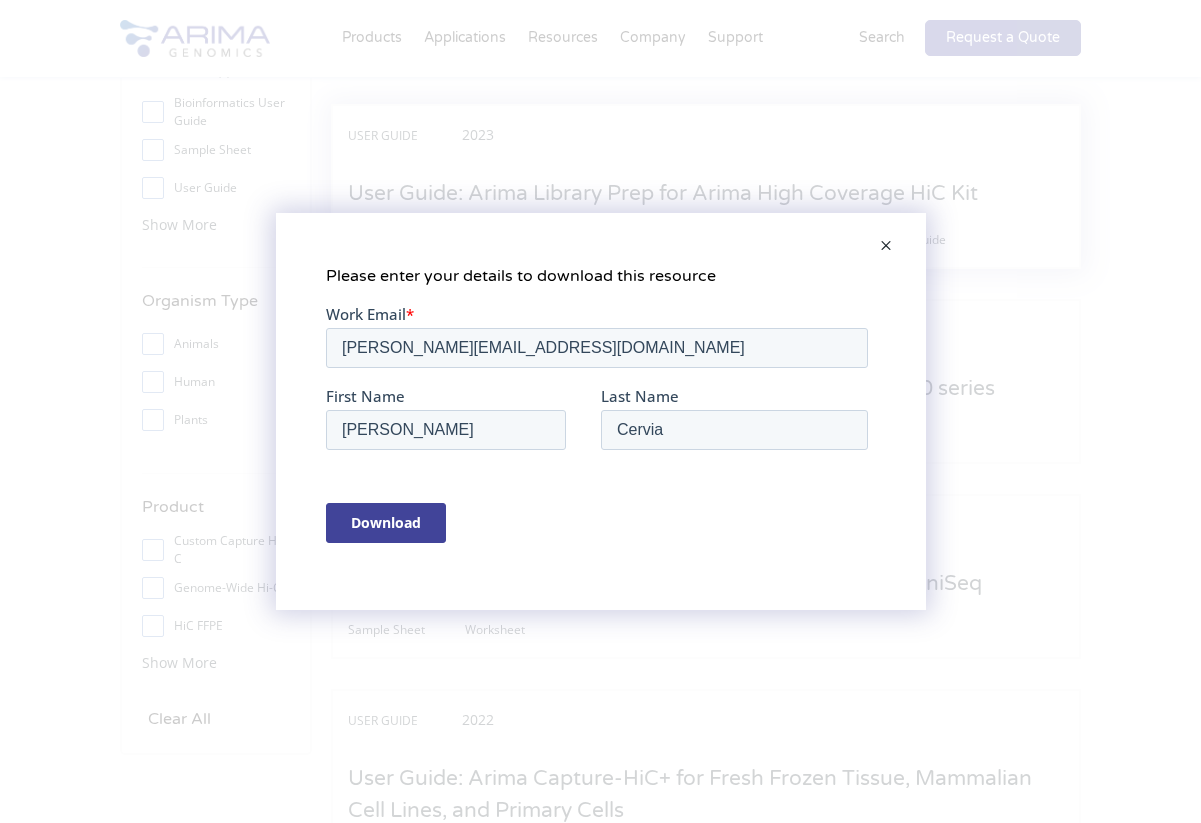 scroll, scrollTop: 0, scrollLeft: 0, axis: both 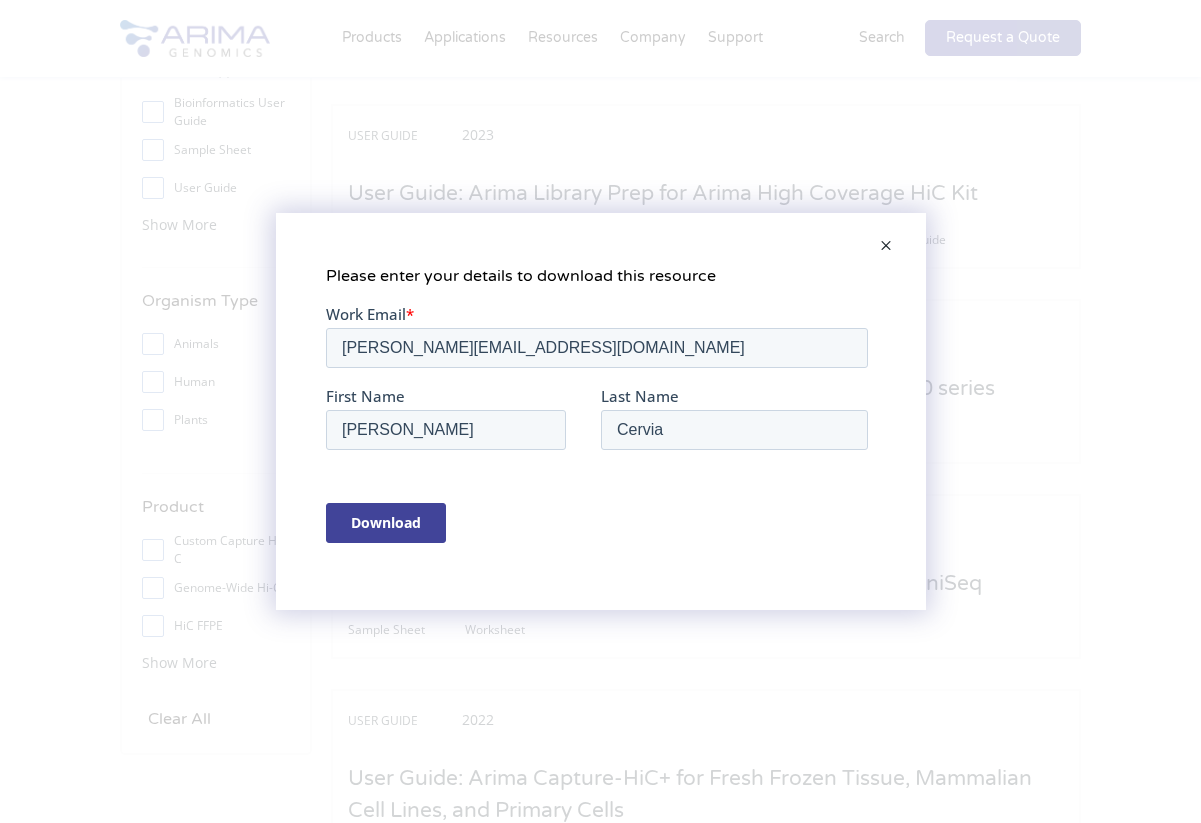 click on "Download" at bounding box center [385, 523] 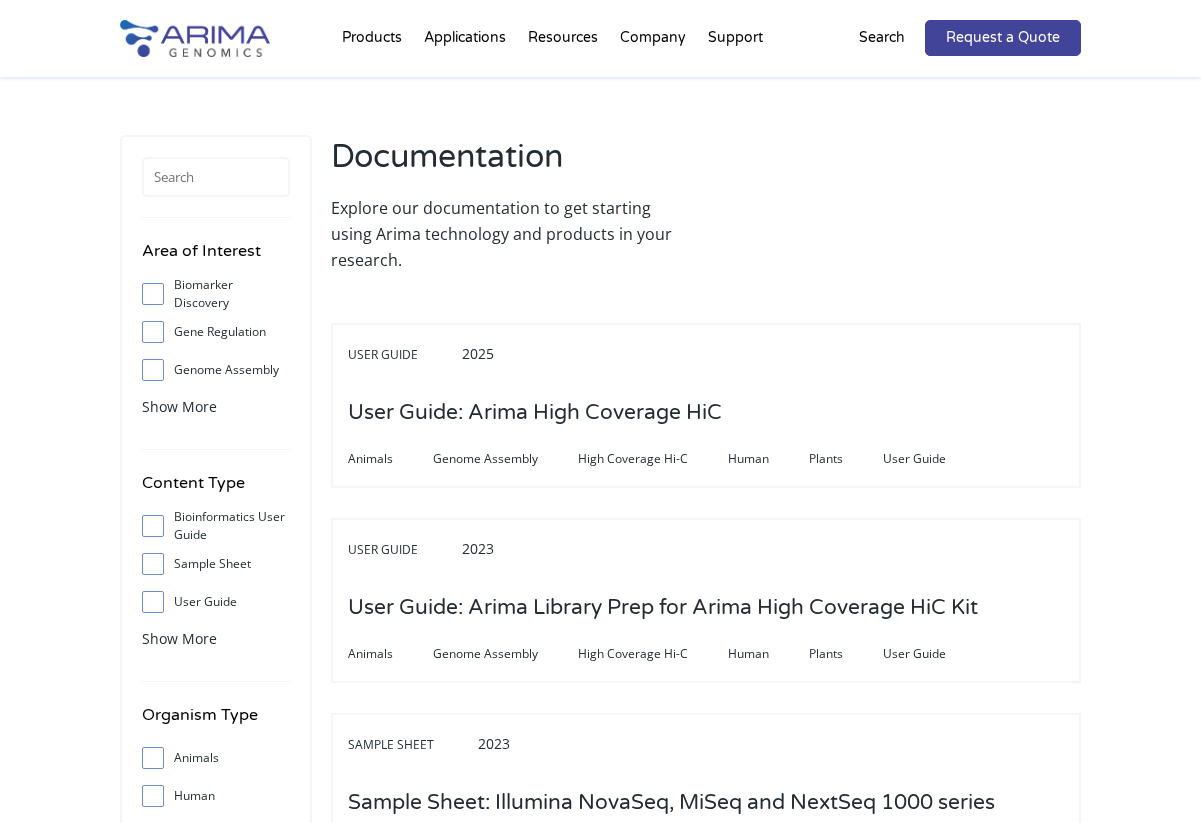 scroll, scrollTop: 416, scrollLeft: 0, axis: vertical 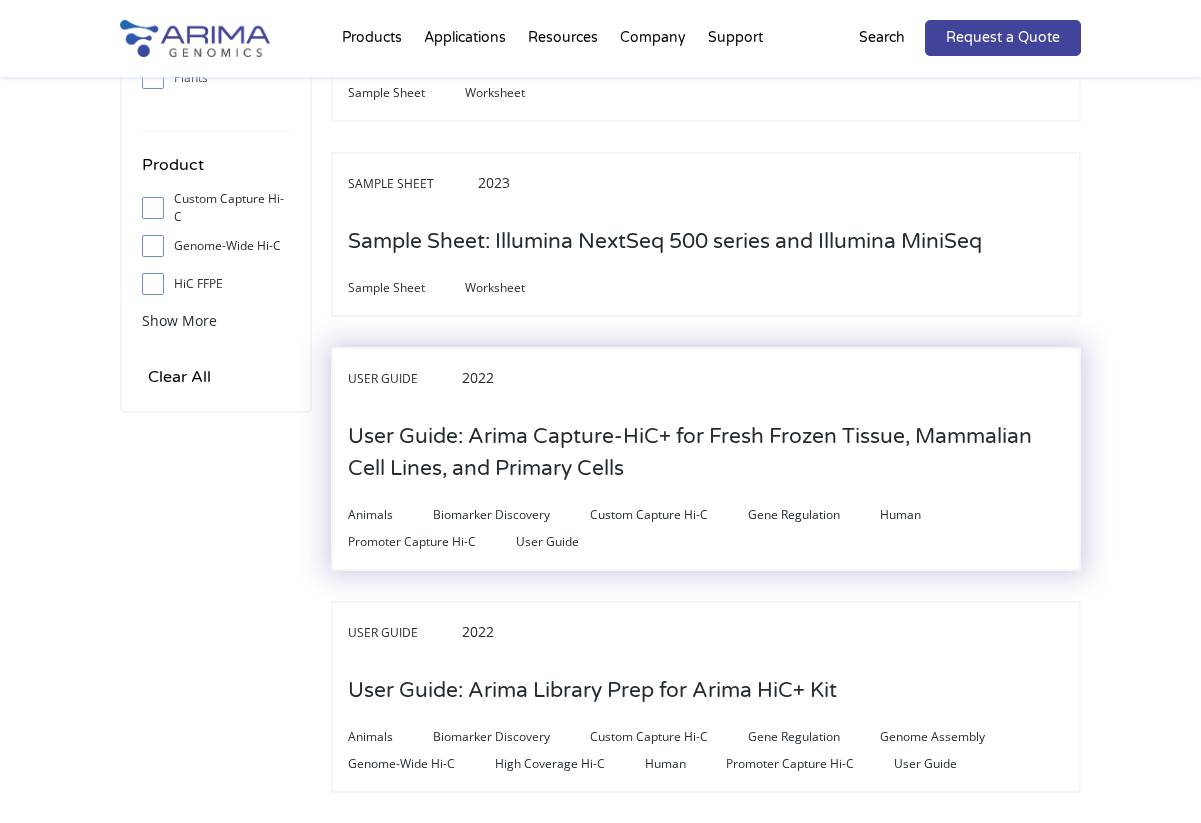 click on "User Guide: Arima Capture-HiC+ for Fresh Frozen Tissue, Mammalian Cell Lines, and Primary Cells" at bounding box center [705, 453] 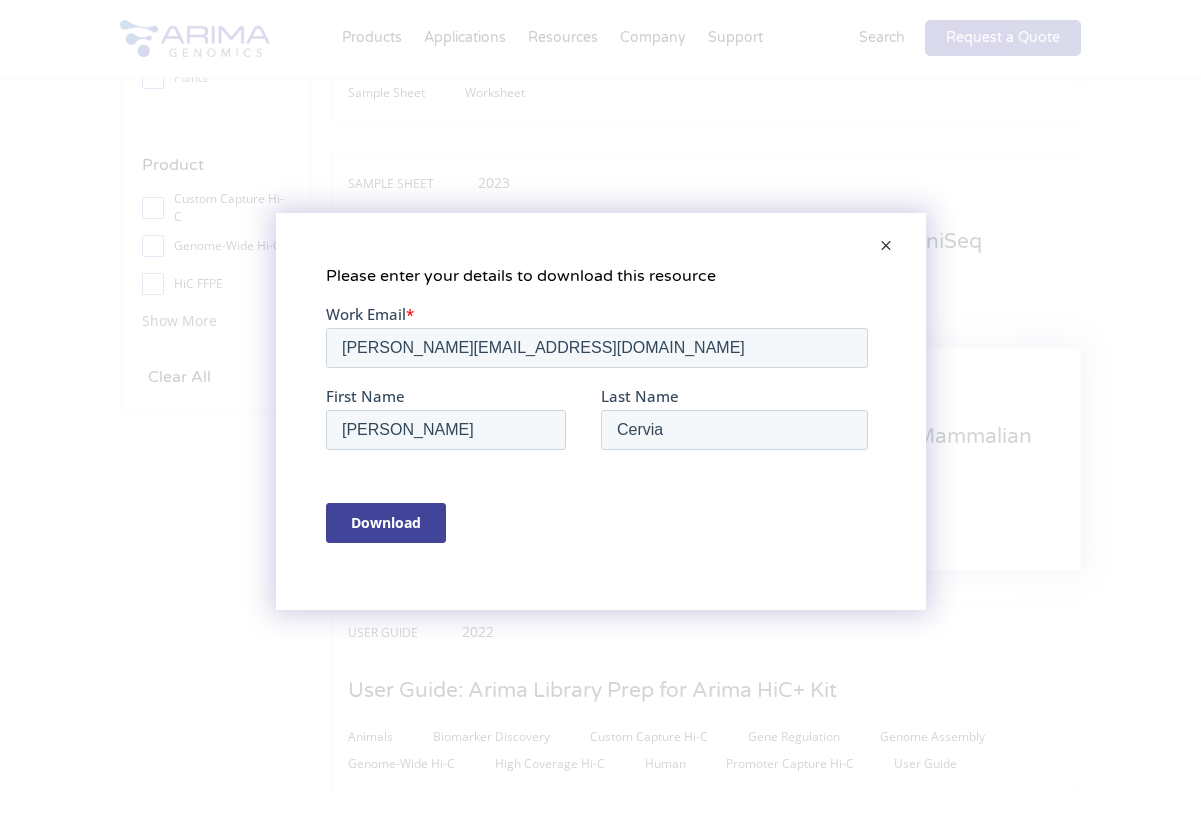 scroll, scrollTop: 0, scrollLeft: 0, axis: both 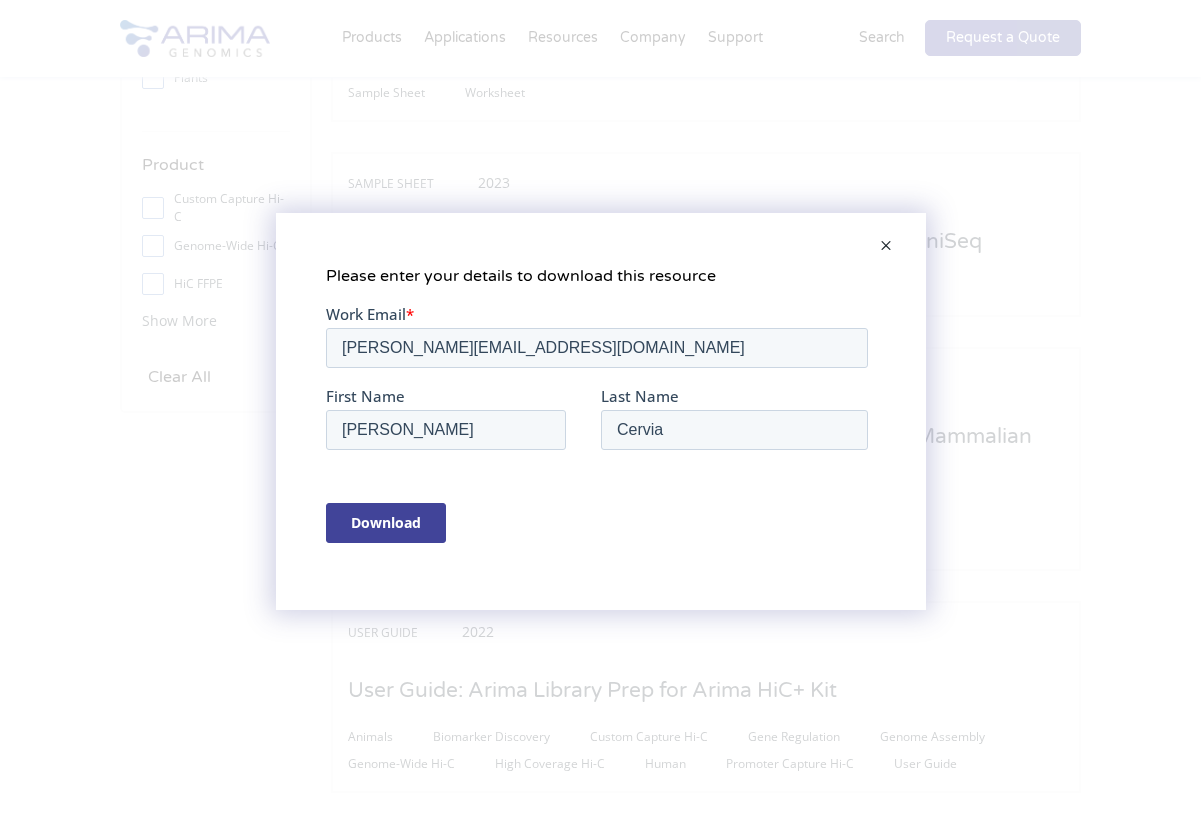 click at bounding box center [886, 247] 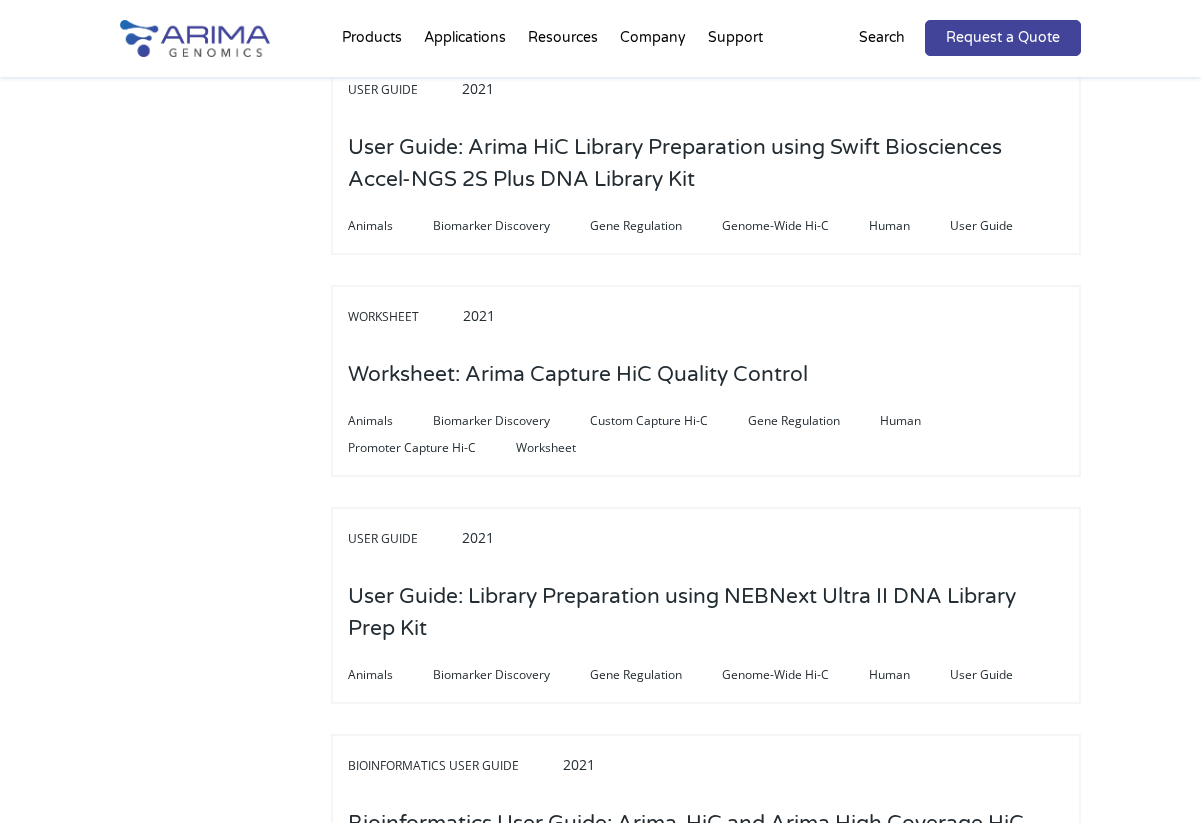 scroll, scrollTop: 2169, scrollLeft: 0, axis: vertical 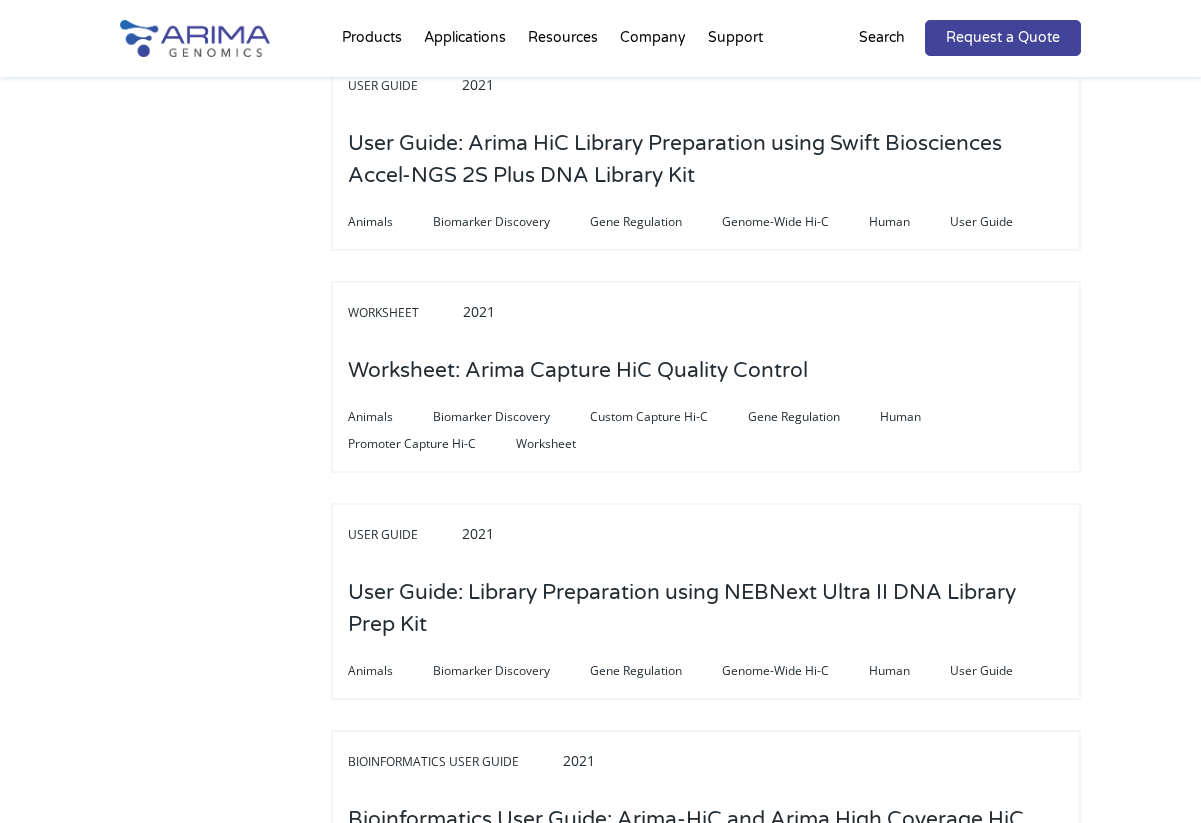 click on "Worksheet: Arima Capture HiC Quality Control" at bounding box center [578, 371] 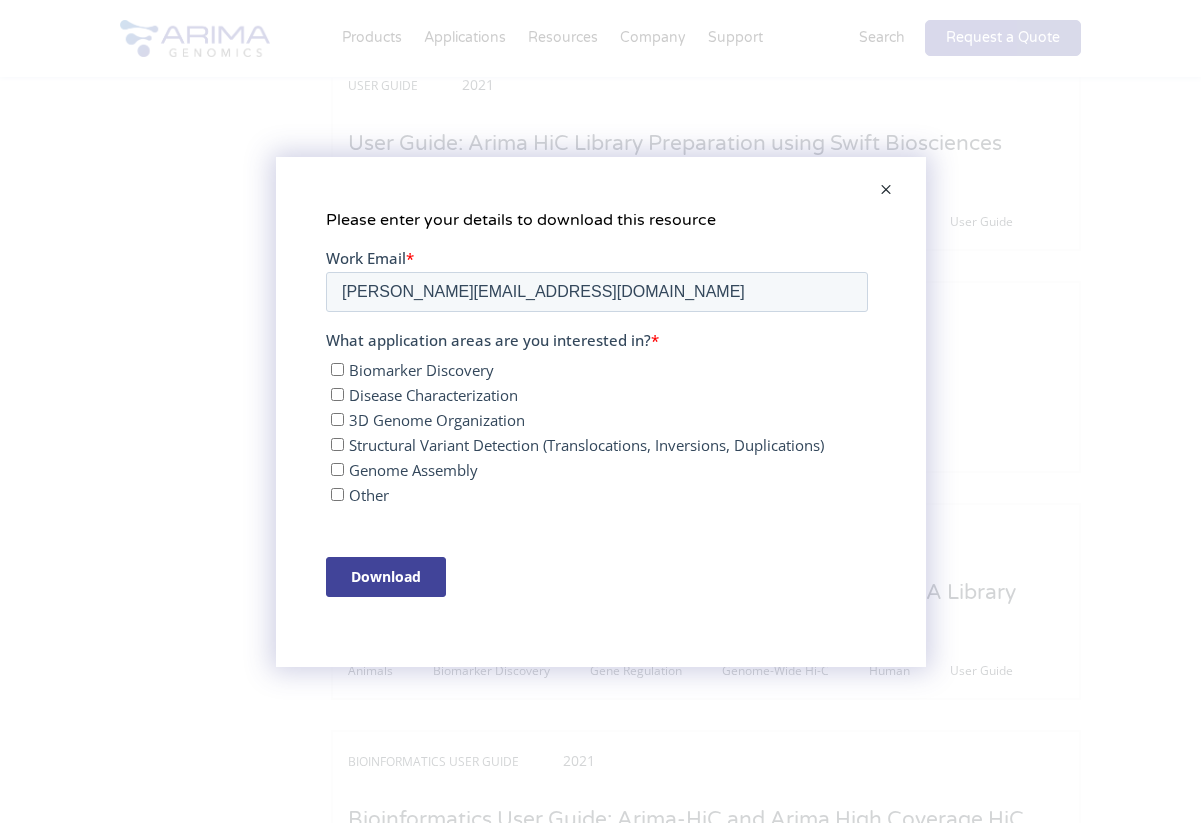 scroll, scrollTop: 0, scrollLeft: 0, axis: both 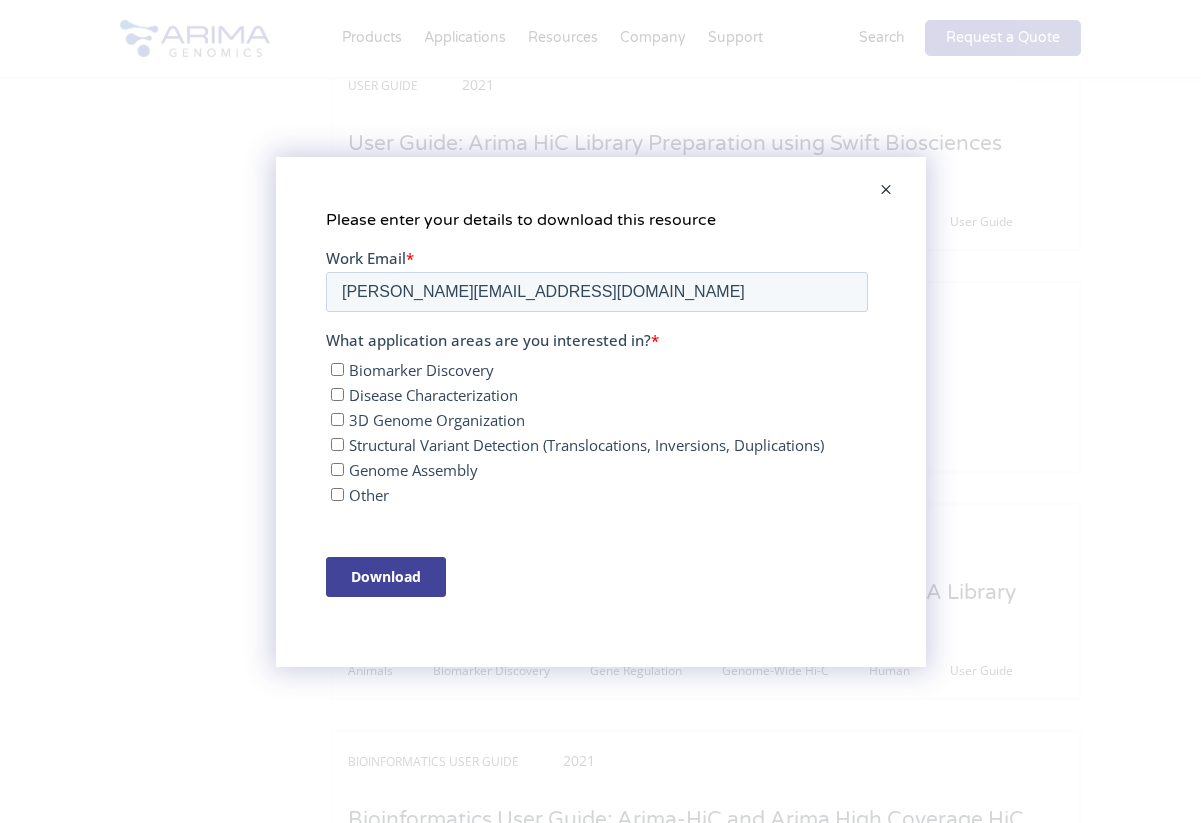 click on "3D Genome Organization" at bounding box center [436, 419] 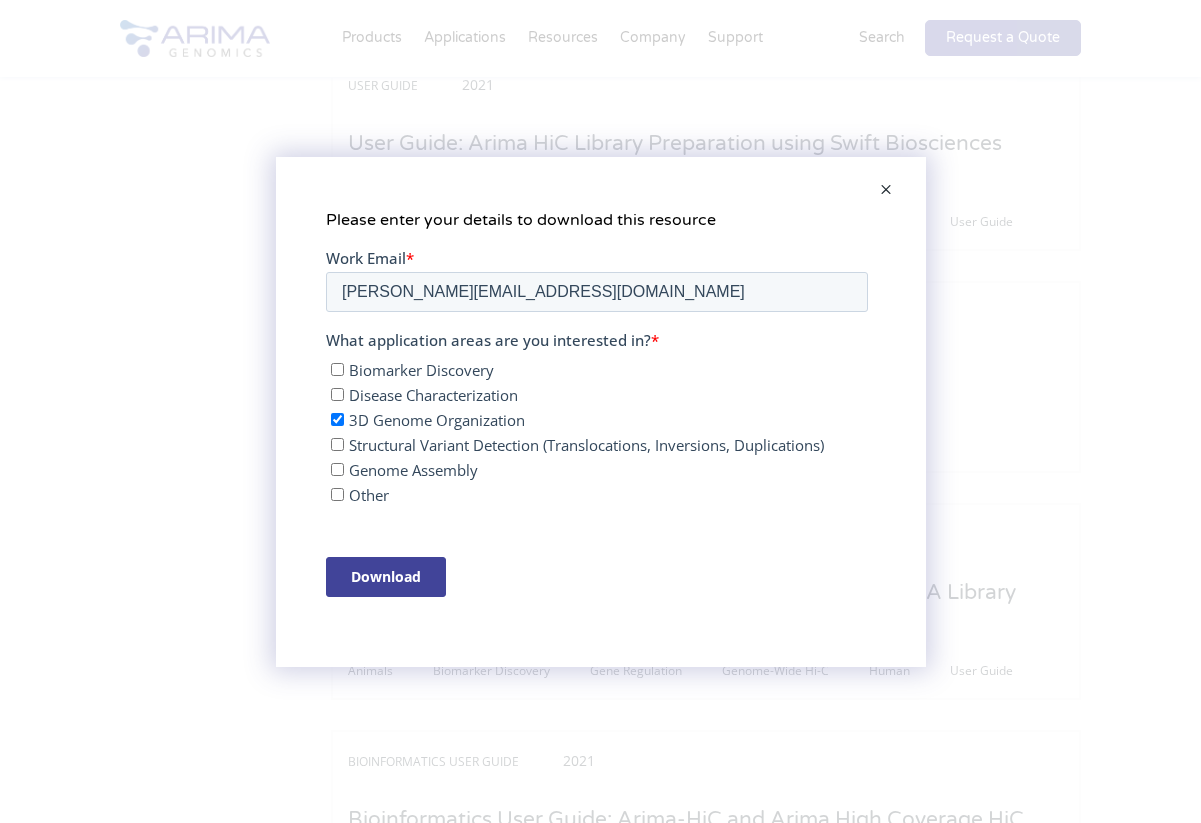 checkbox on "true" 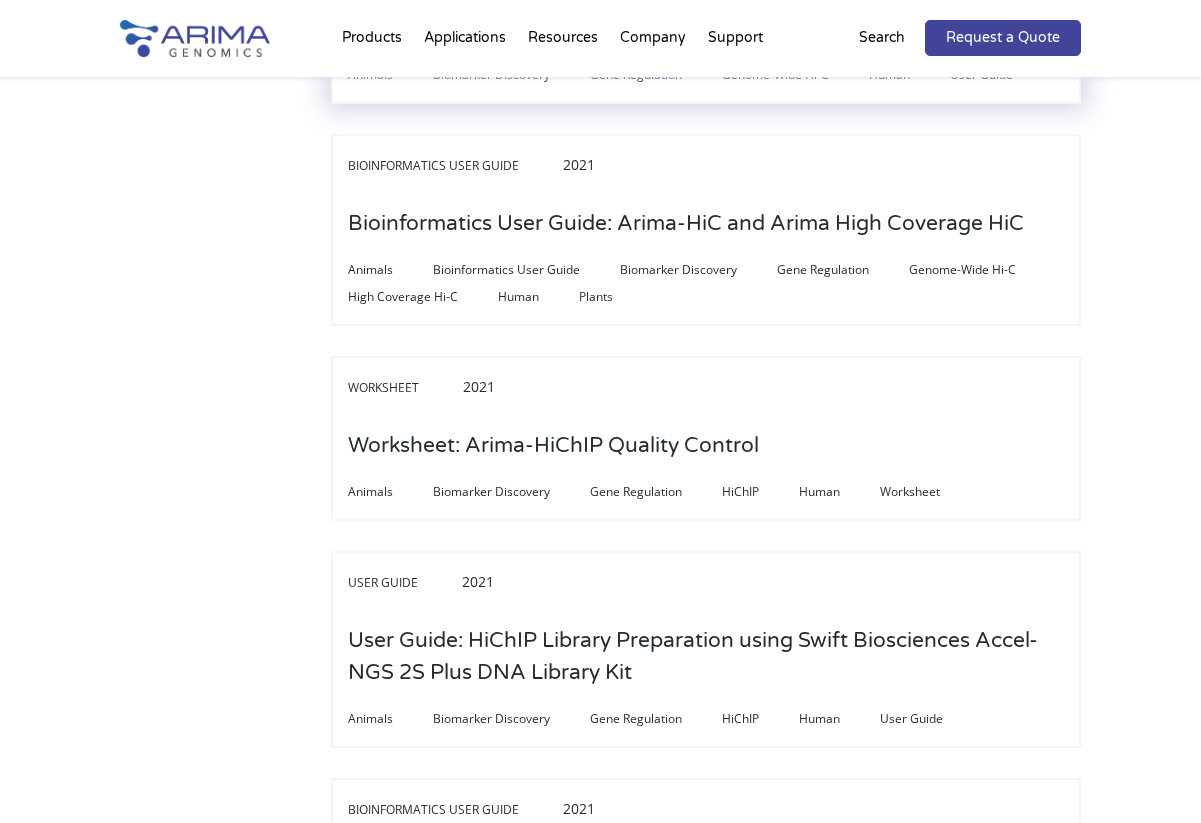 scroll, scrollTop: 2770, scrollLeft: 0, axis: vertical 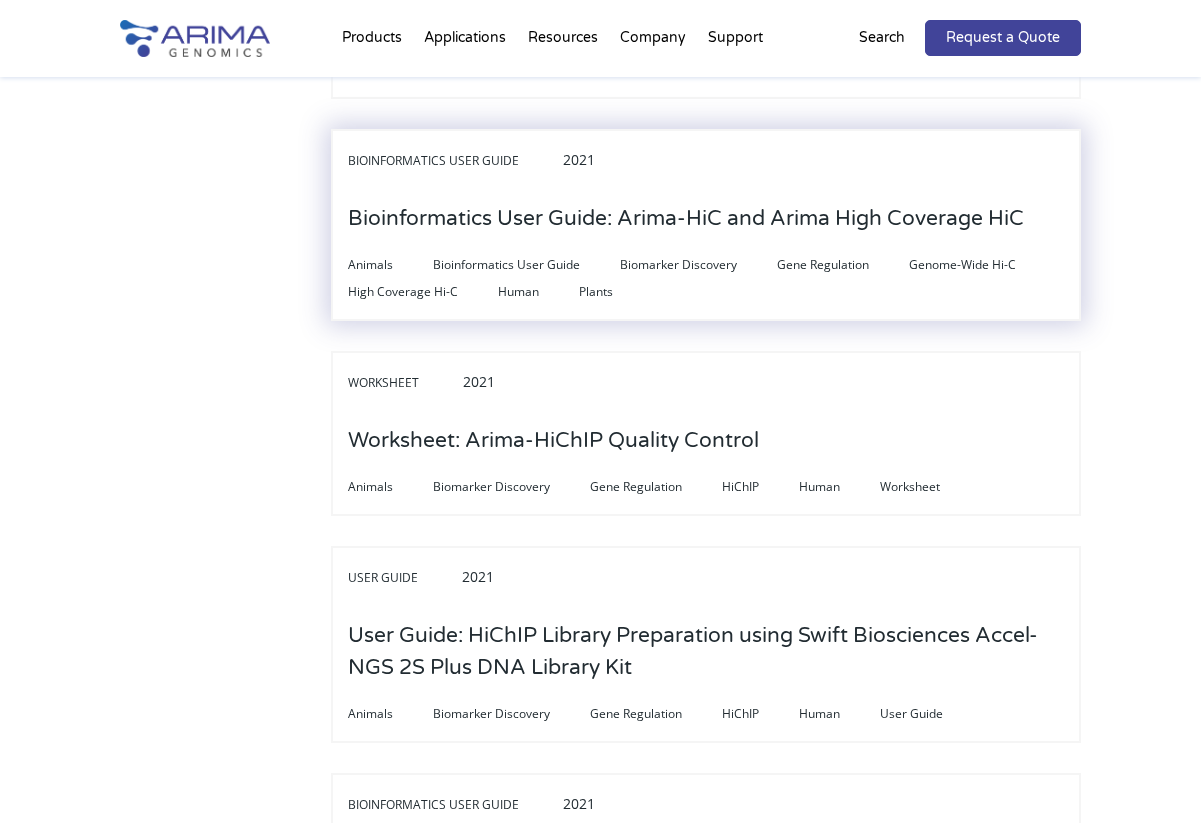 click on "Bioinformatics User Guide   2021" at bounding box center [705, 167] 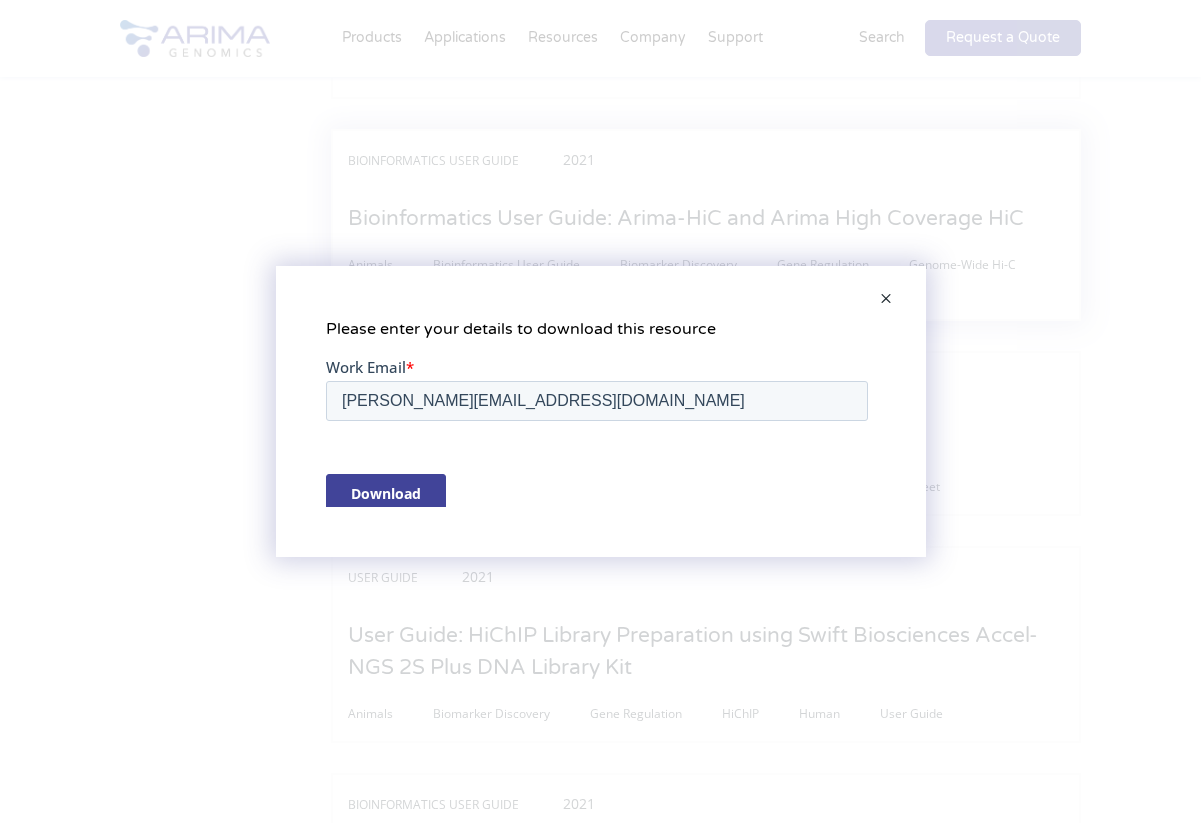 scroll, scrollTop: 0, scrollLeft: 0, axis: both 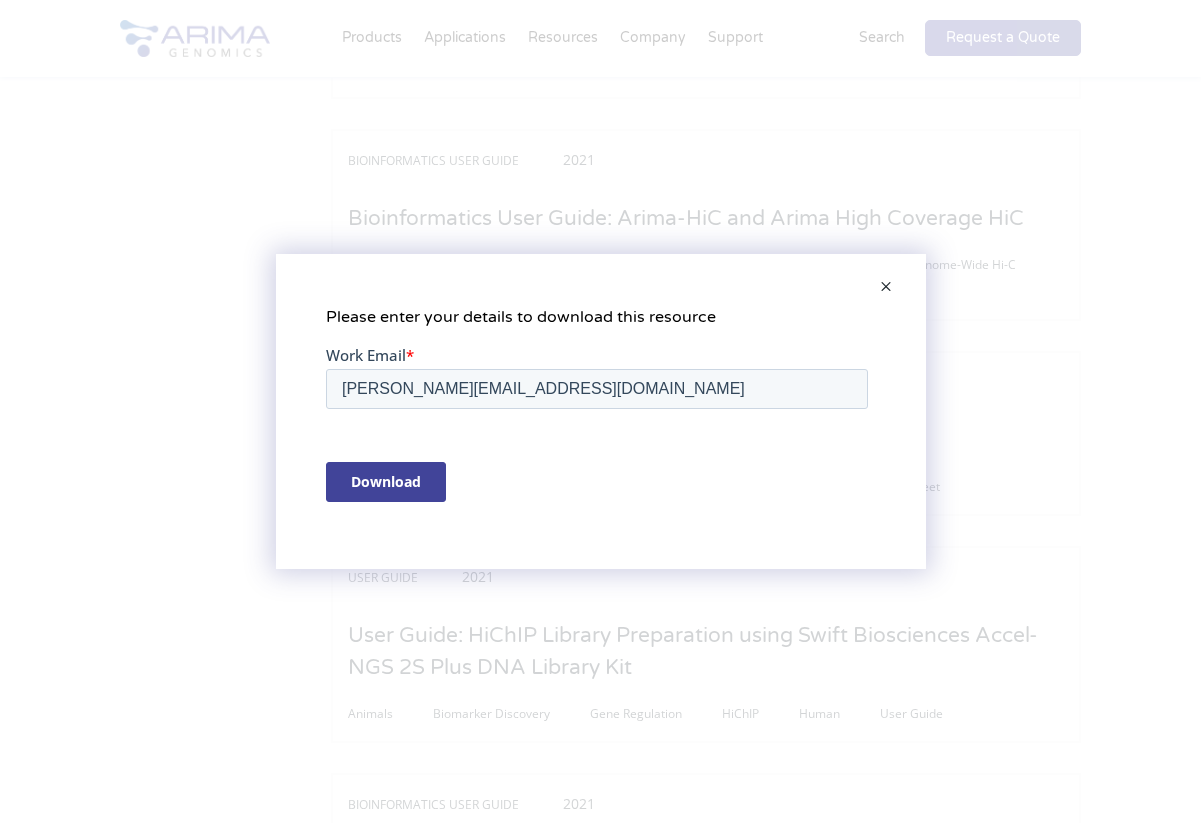 click on "Download" at bounding box center (385, 482) 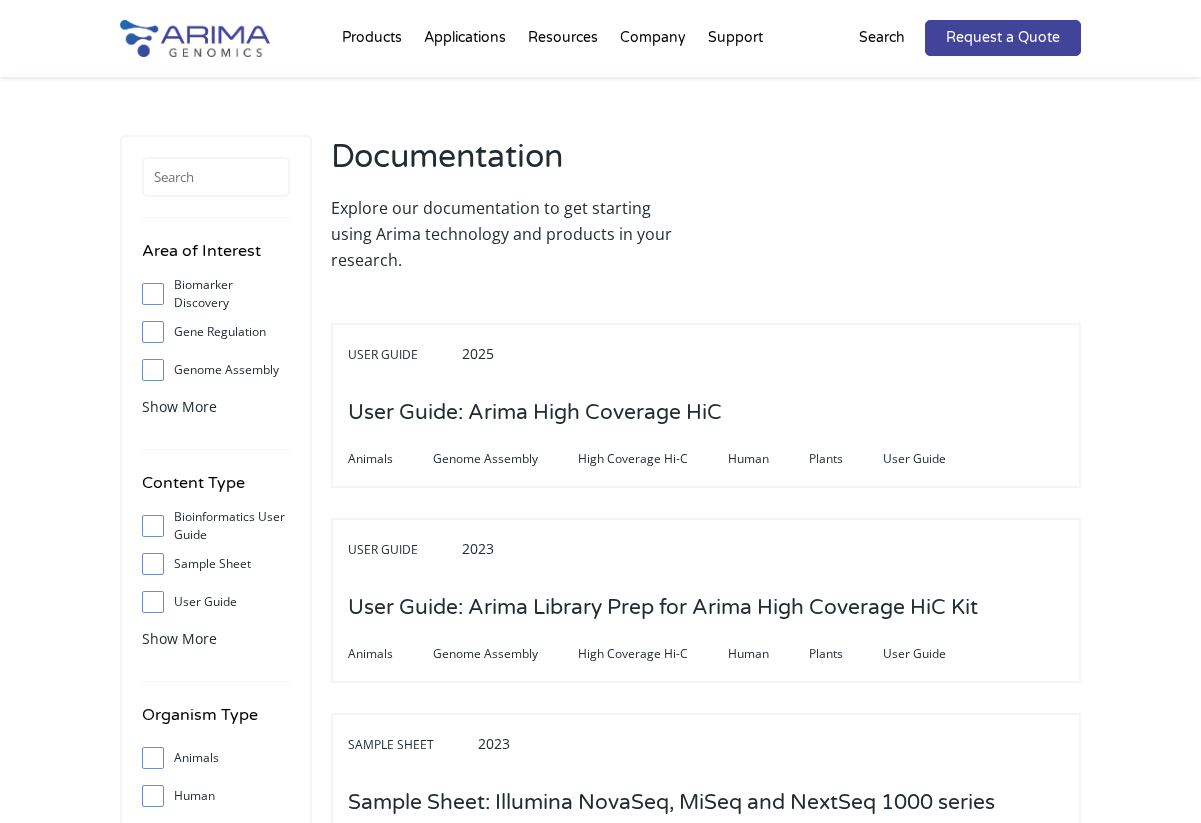 scroll, scrollTop: 2770, scrollLeft: 0, axis: vertical 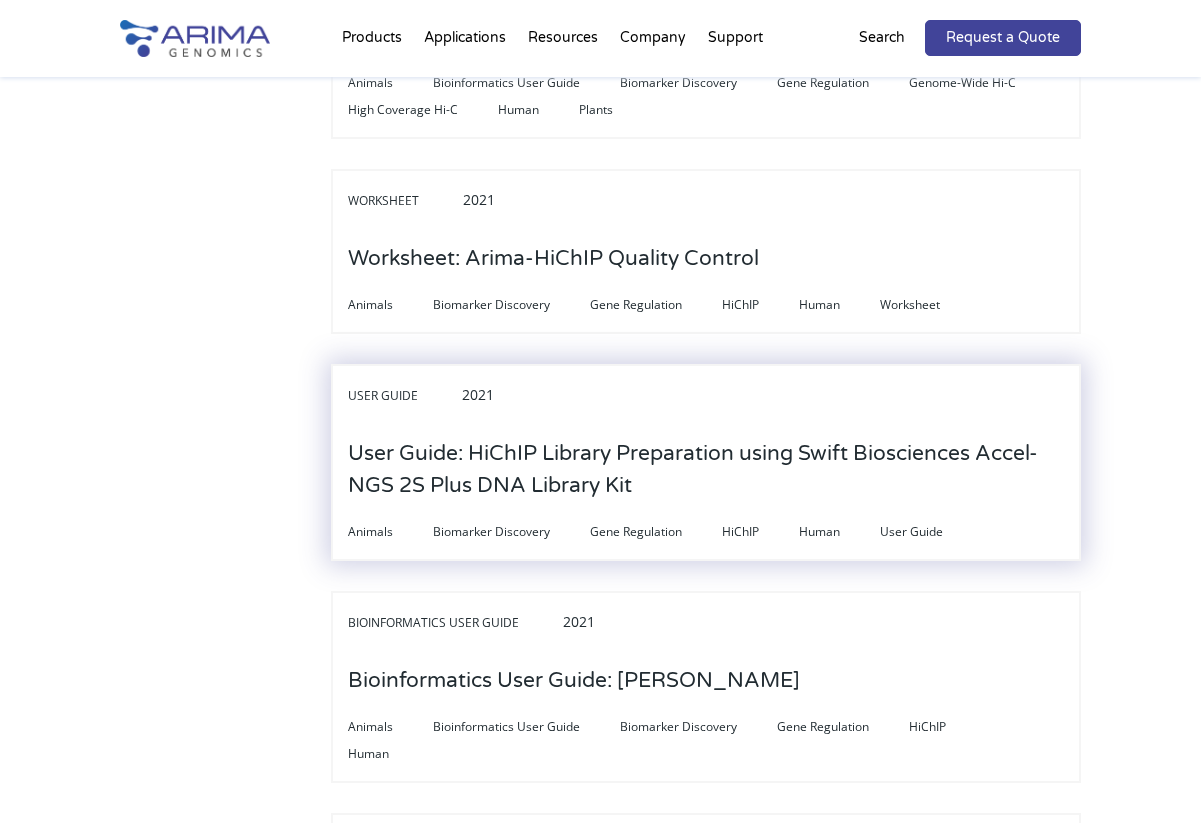 click on "User Guide: HiChIP Library Preparation using Swift Biosciences Accel-NGS 2S Plus DNA Library Kit" at bounding box center [705, 470] 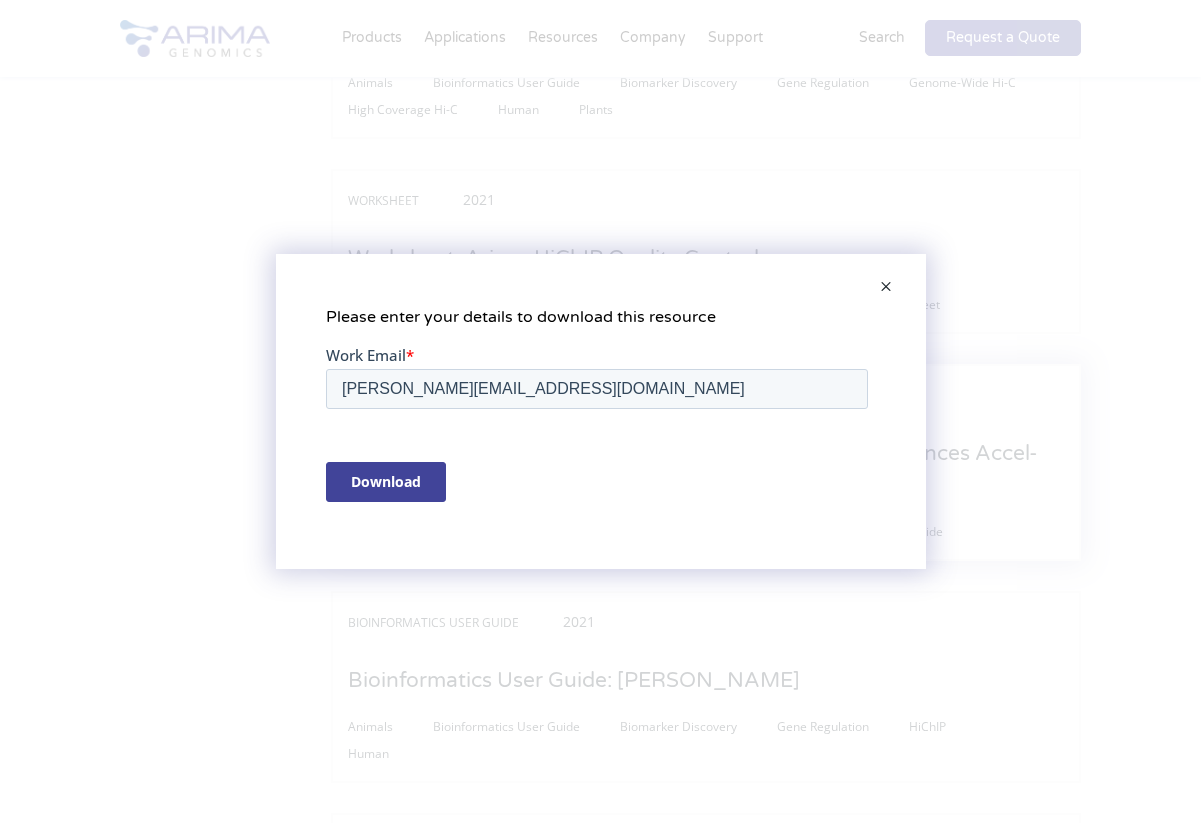 scroll, scrollTop: 0, scrollLeft: 0, axis: both 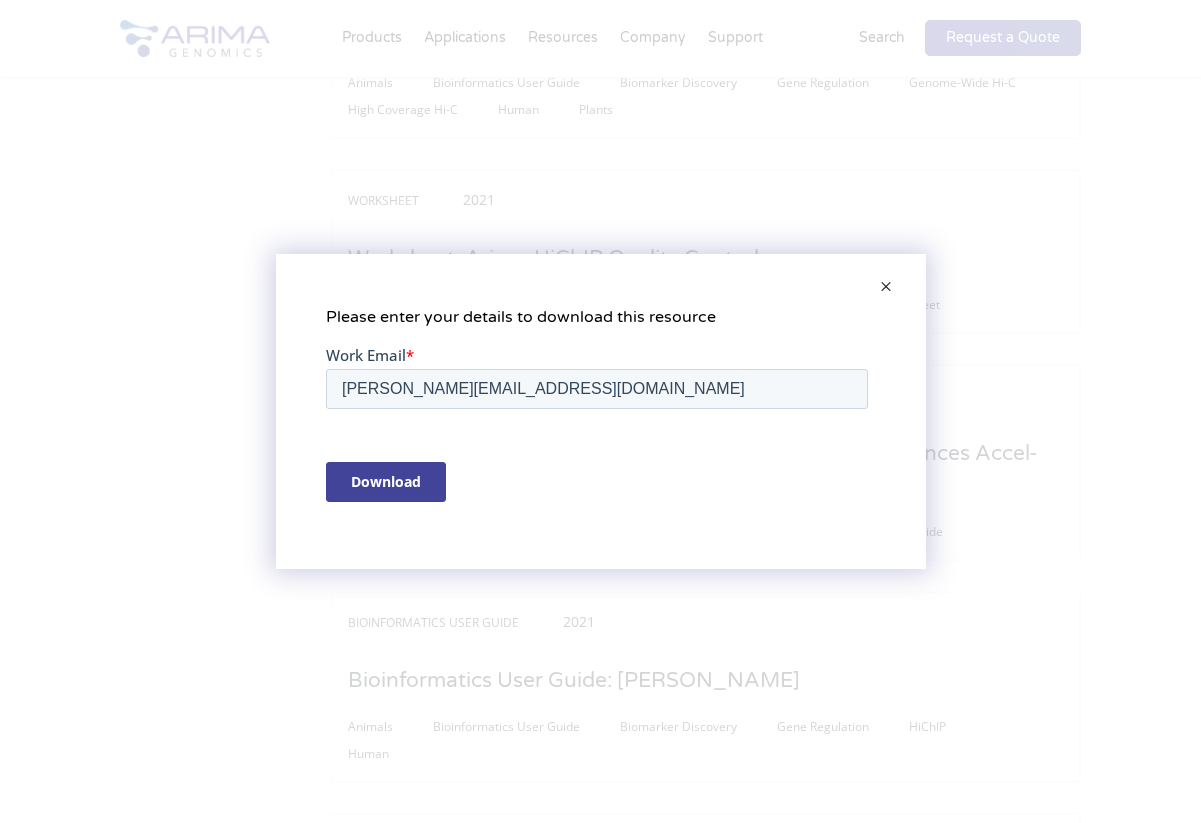 click on "Download" at bounding box center (385, 482) 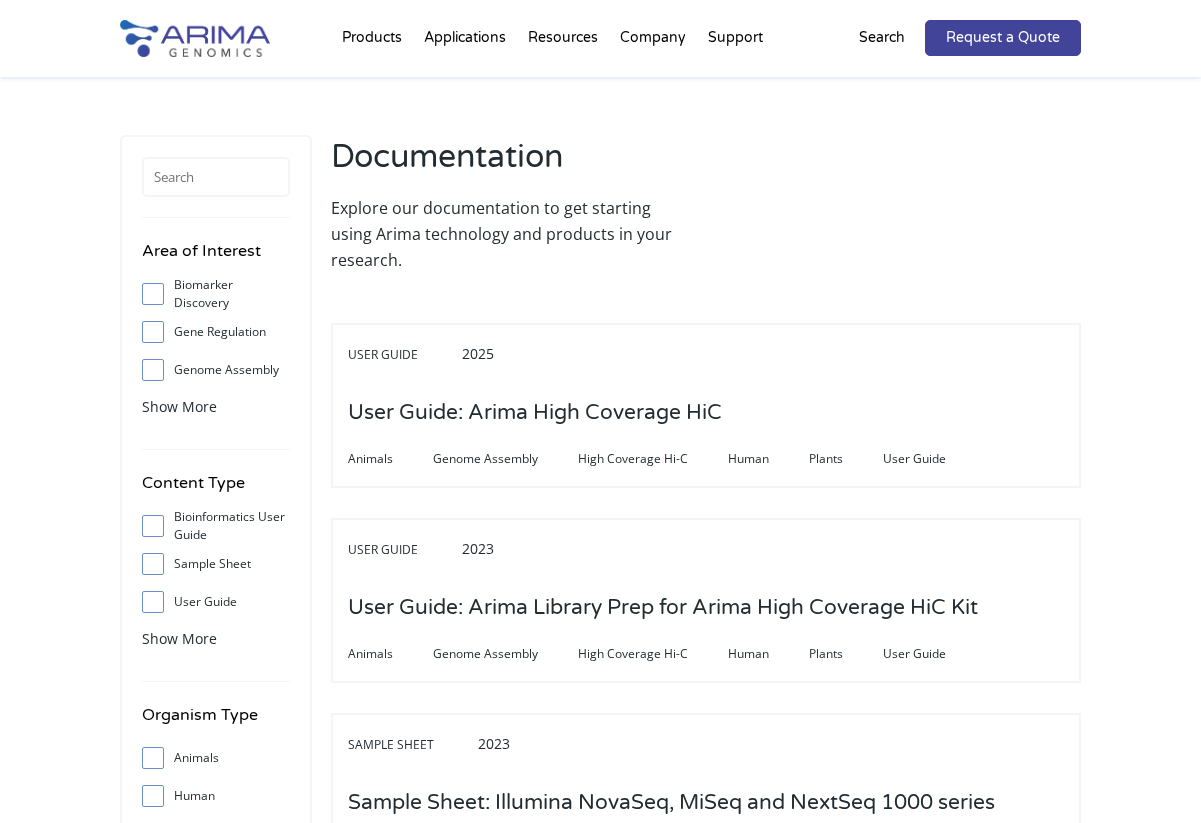 scroll, scrollTop: 2934, scrollLeft: 0, axis: vertical 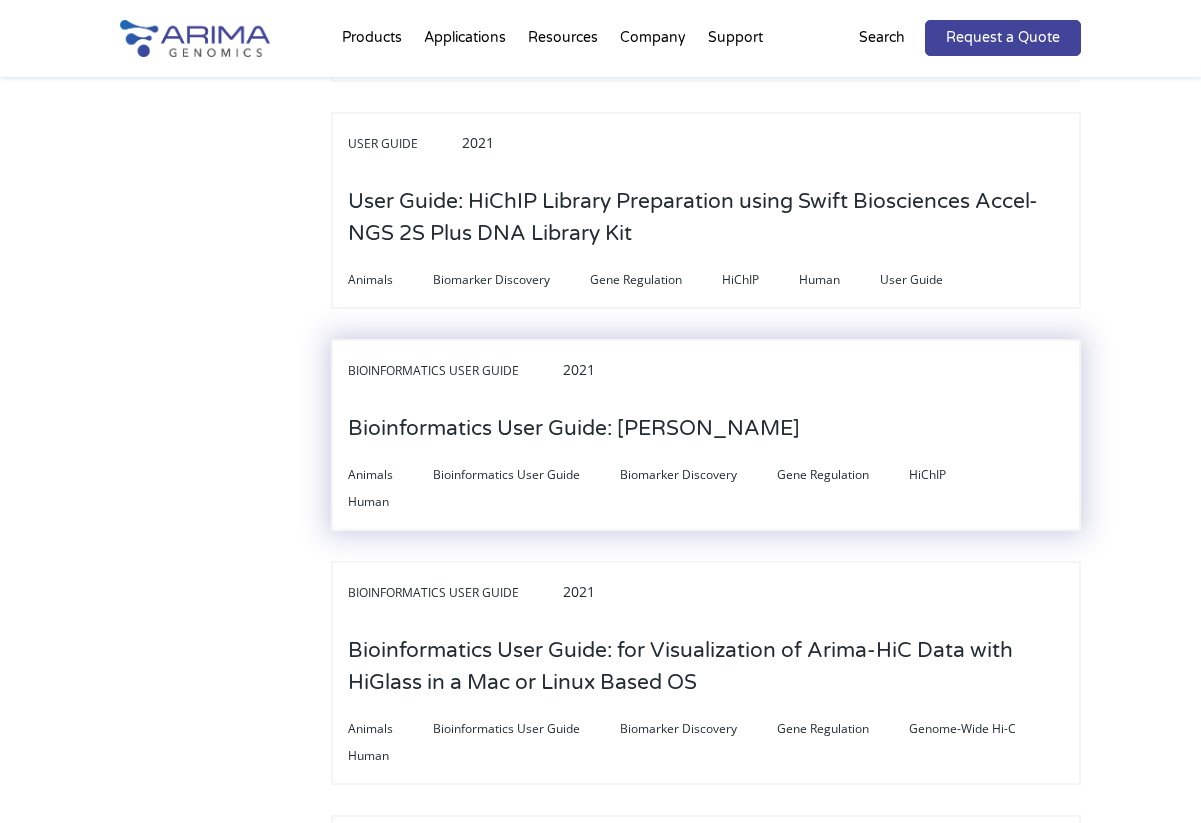 click on "Bioinformatics User Guide: [PERSON_NAME]" at bounding box center (574, 429) 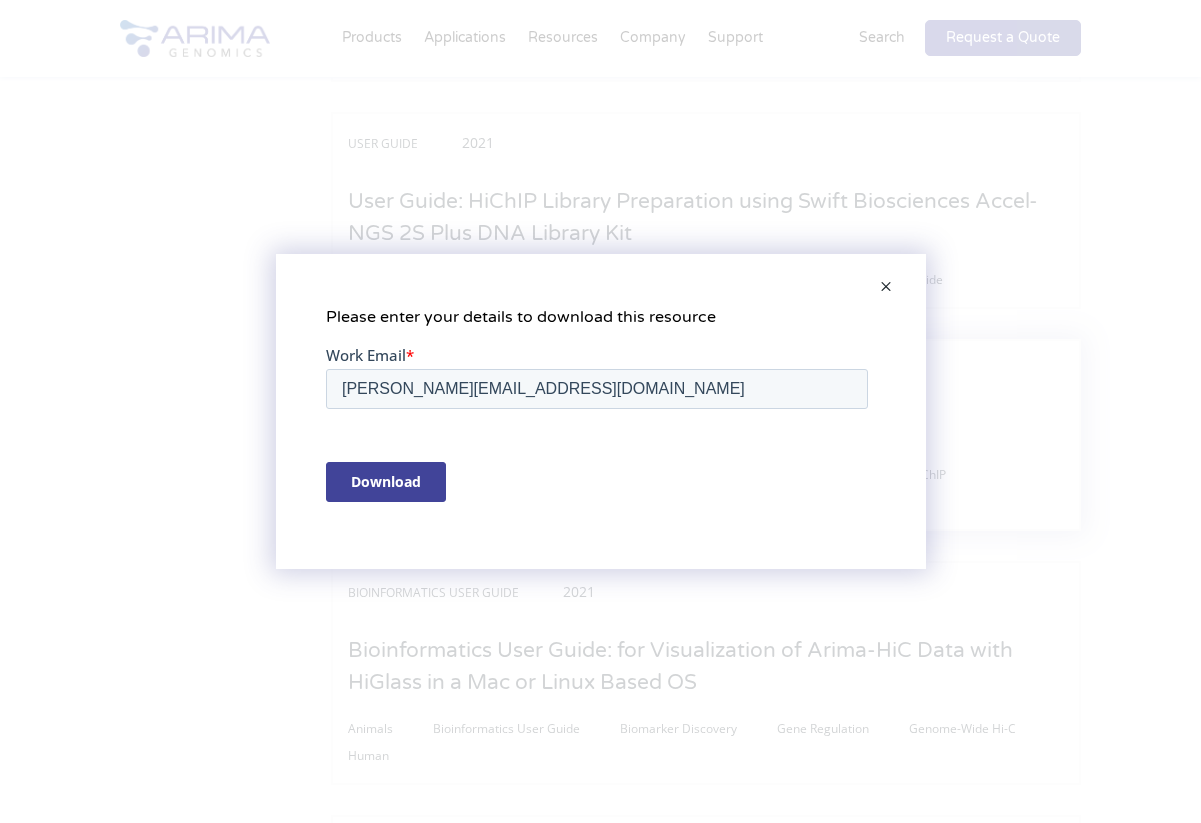scroll, scrollTop: 0, scrollLeft: 0, axis: both 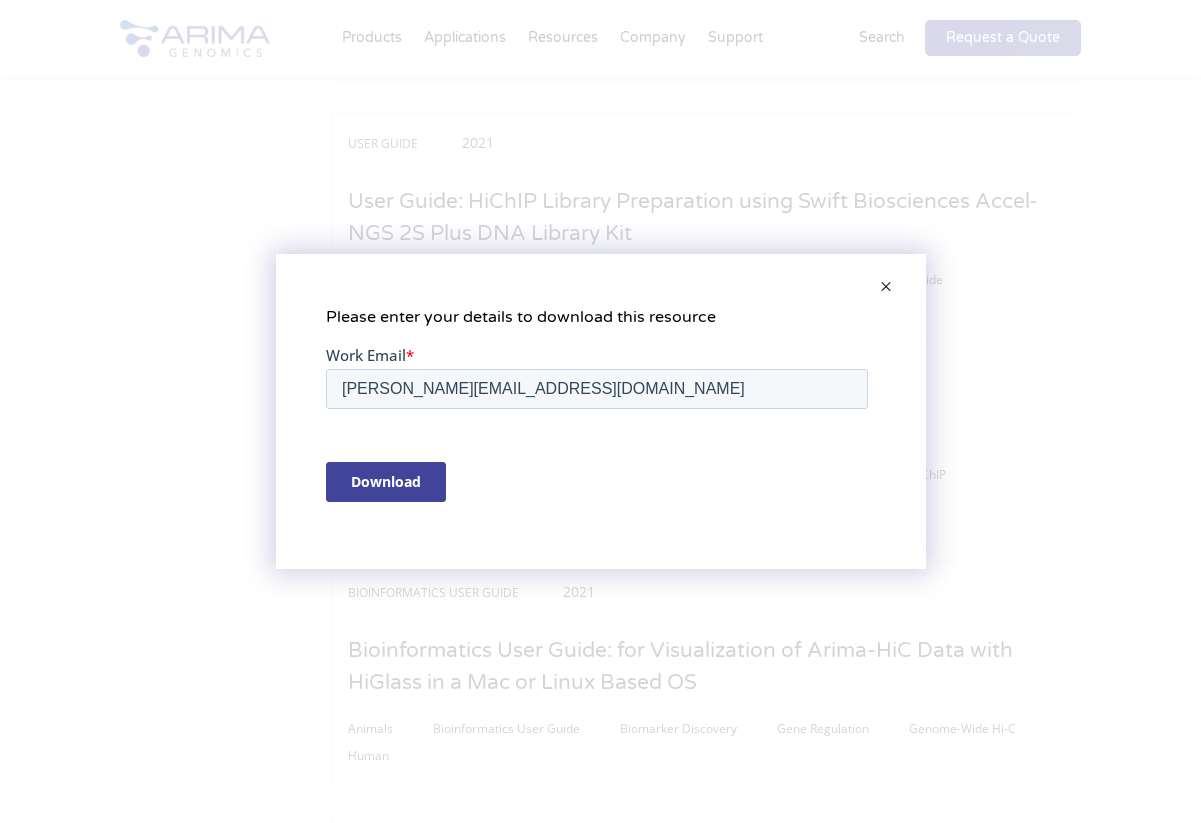click on "Download" at bounding box center [385, 482] 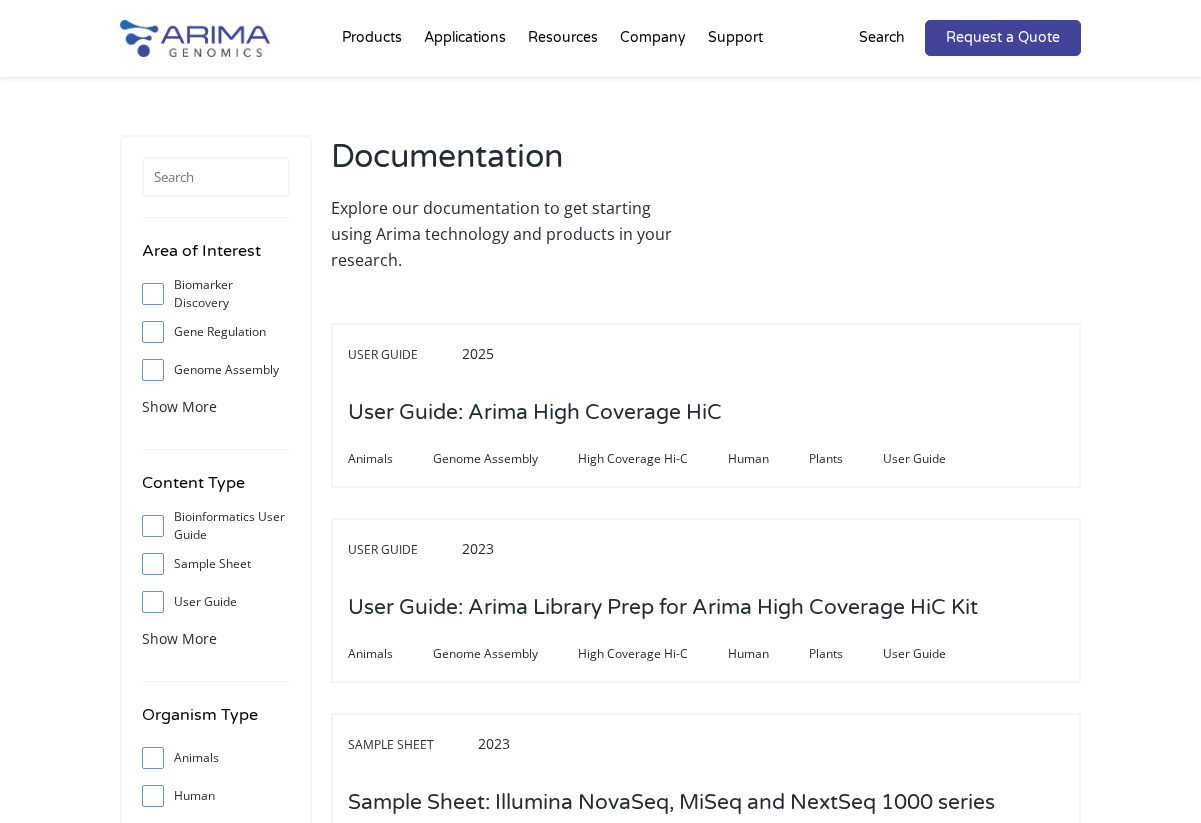 scroll, scrollTop: 3200, scrollLeft: 0, axis: vertical 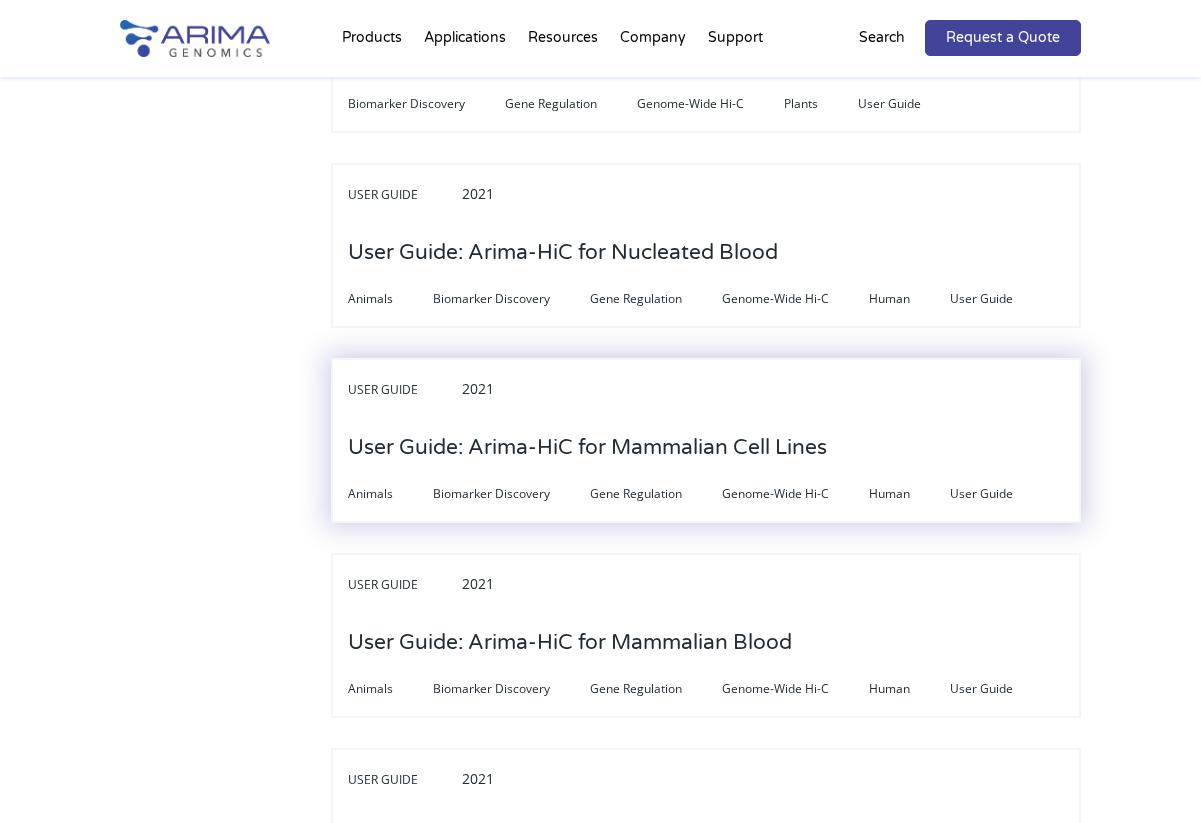 click on "User Guide: Arima-HiC for Mammalian Cell Lines" at bounding box center (587, 448) 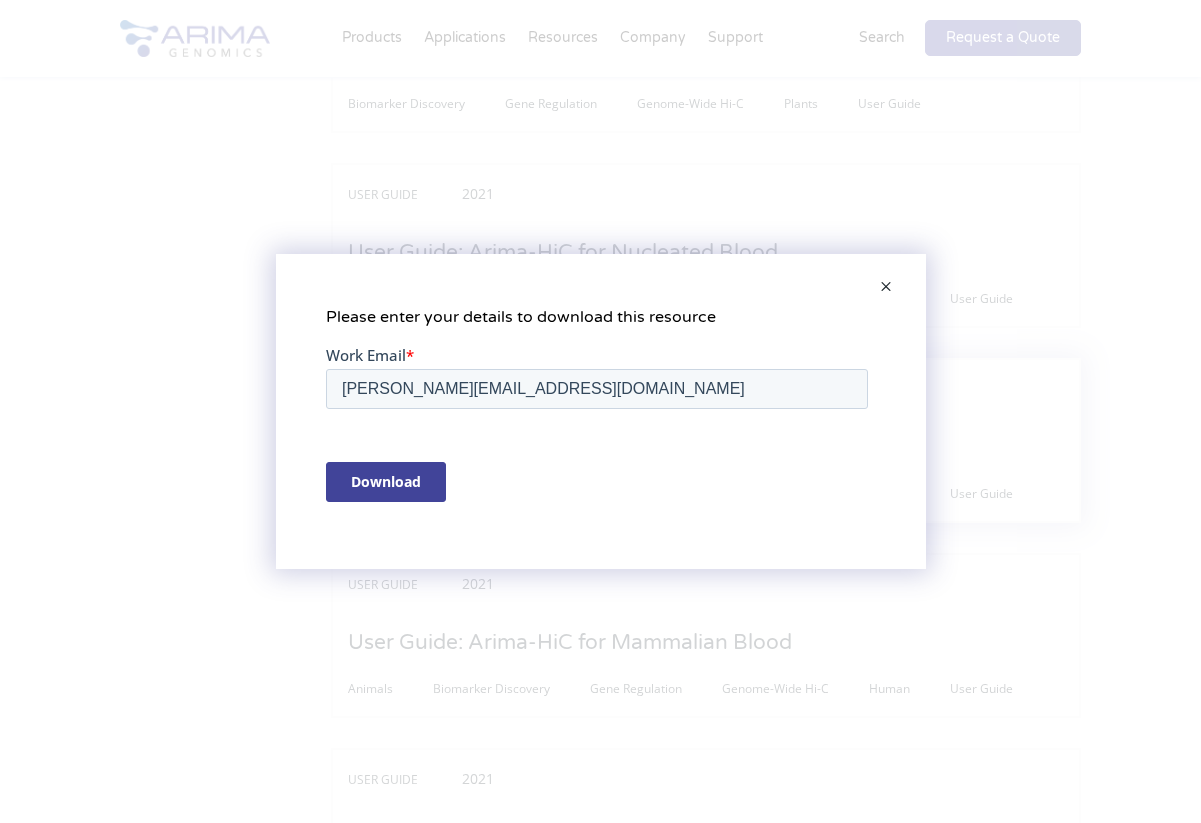 scroll, scrollTop: 0, scrollLeft: 0, axis: both 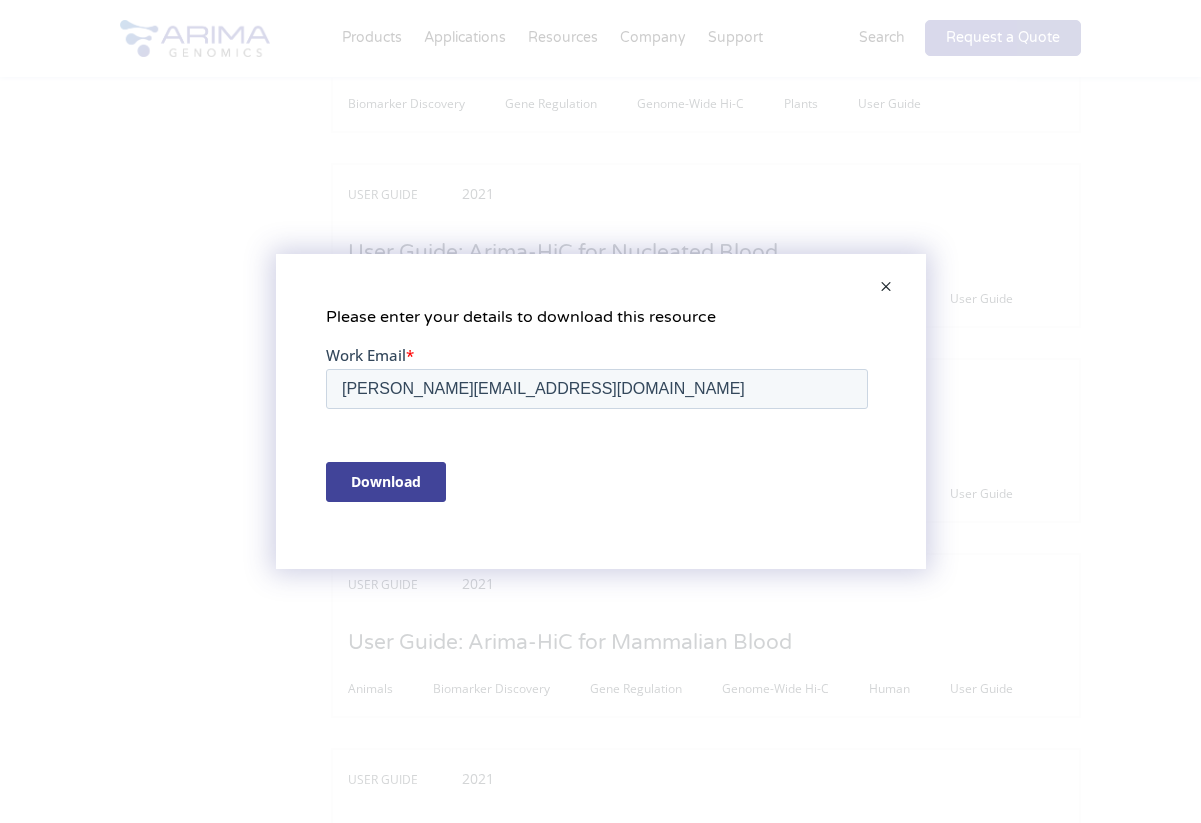 click on "Download" 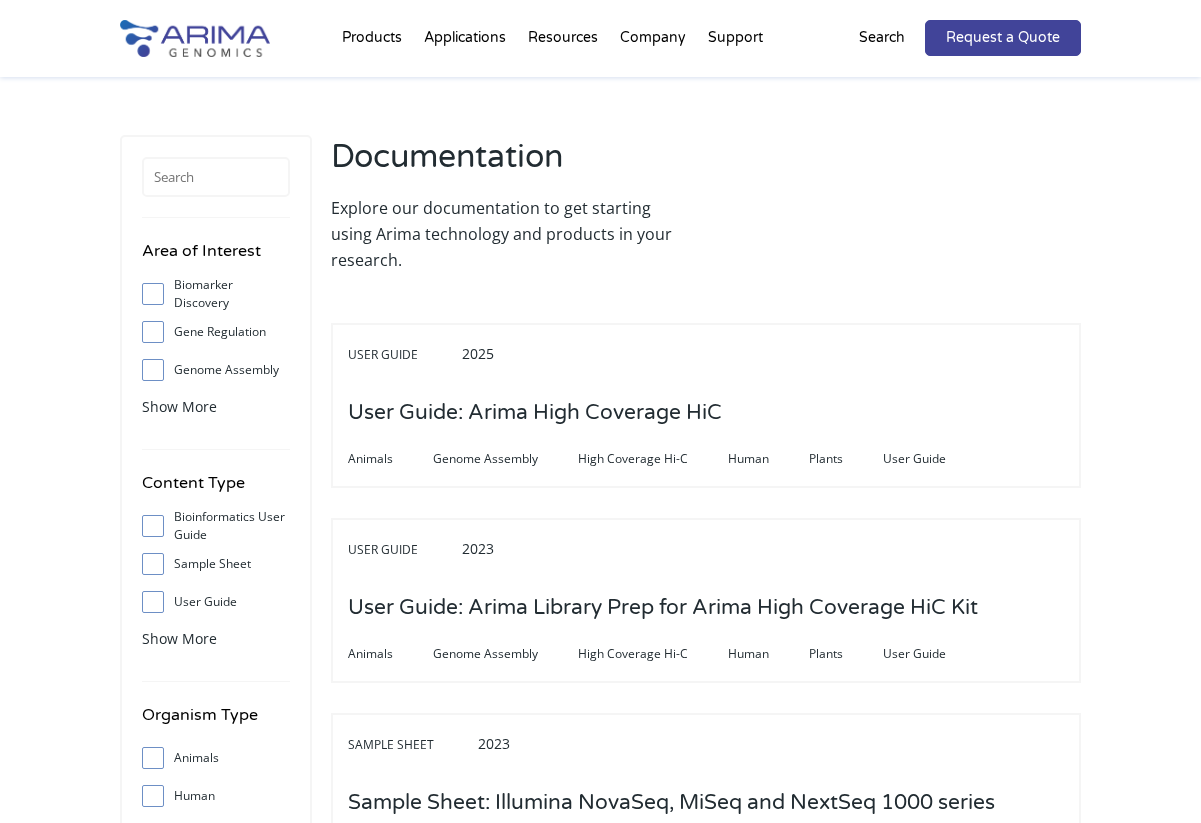 scroll, scrollTop: 5131, scrollLeft: 0, axis: vertical 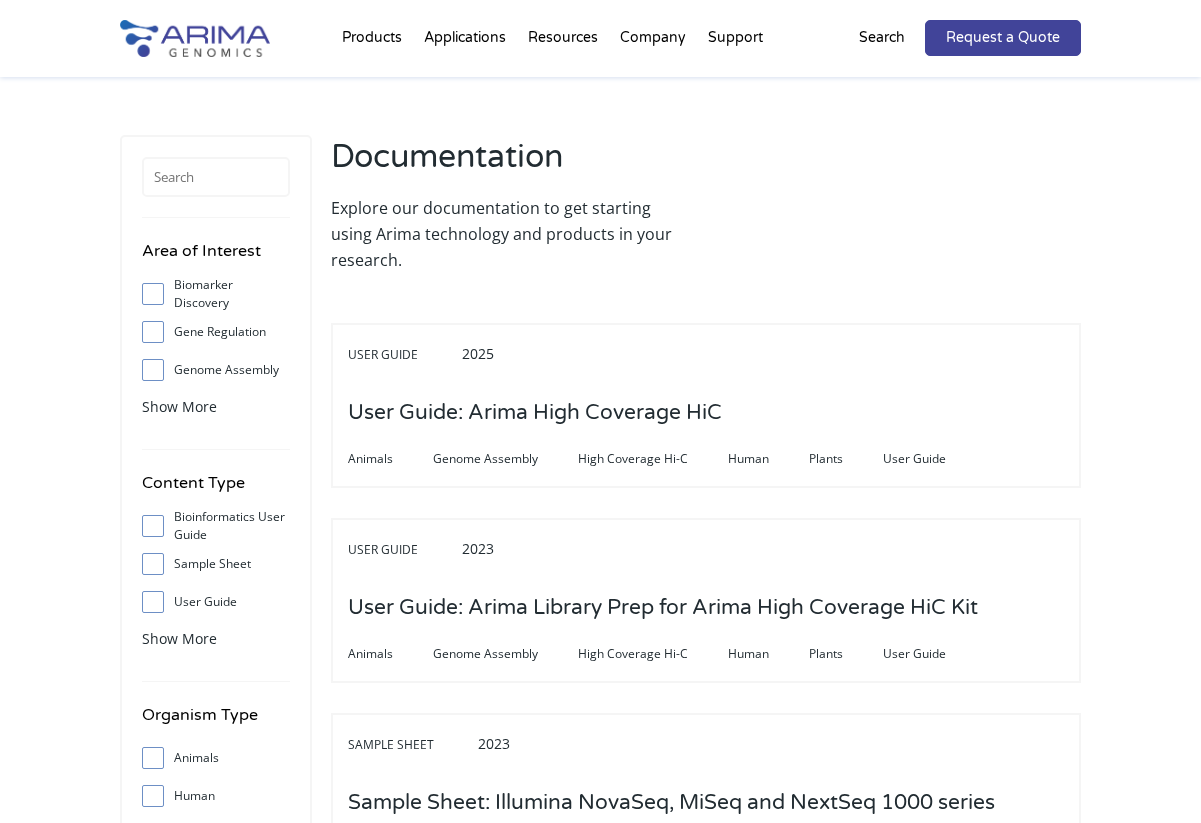 click on "User Guide   2025   User Guide: Arima High Coverage HiC Animals Genome Assembly High Coverage Hi-C Human Plants User Guide   User Guide   2023   User Guide: Arima Library Prep for Arima High Coverage HiC Kit Animals Genome Assembly High Coverage Hi-C Human Plants User Guide   Sample Sheet   2023   Sample Sheet: Illumina NovaSeq, MiSeq and NextSeq 1000 series Sample Sheet Worksheet   Sample Sheet   2023   Sample Sheet: Illumina NextSeq 500 series and Illumina MiniSeq Sample Sheet Worksheet   User Guide   2022   User Guide: Arima Capture-HiC+ for Fresh Frozen Tissue, Mammalian Cell Lines, and Primary Cells Animals Biomarker Discovery Custom Capture Hi-C Gene Regulation Human Promoter Capture Hi-C User Guide   User Guide   2022   User Guide: Arima Library Prep for Arima HiC+ Kit Animals Biomarker Discovery Custom Capture Hi-C Gene Regulation Genome Assembly Genome-Wide Hi-C High Coverage Hi-C Human Promoter Capture Hi-C User Guide   Bioinformatics User Guide   2022   Bioinformatics User Guide Gene Regulation" at bounding box center (705, 3808) 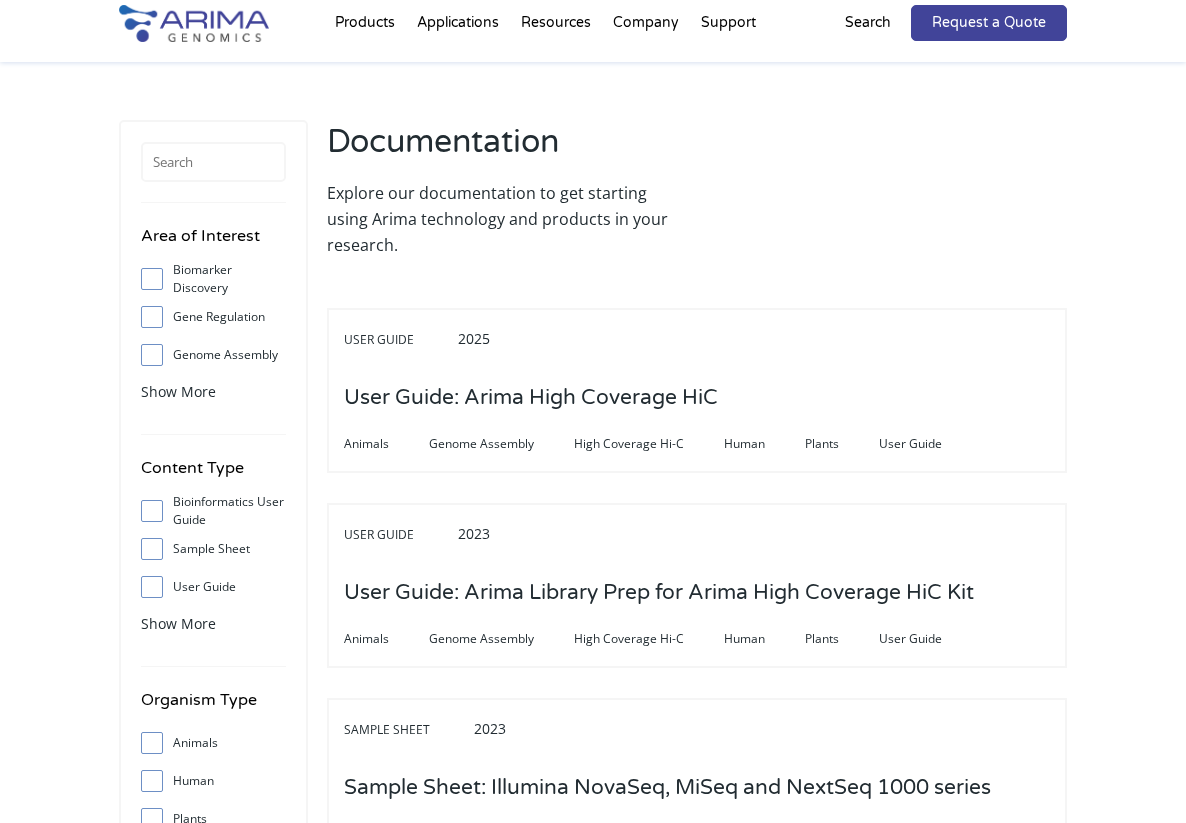 scroll, scrollTop: 0, scrollLeft: 0, axis: both 